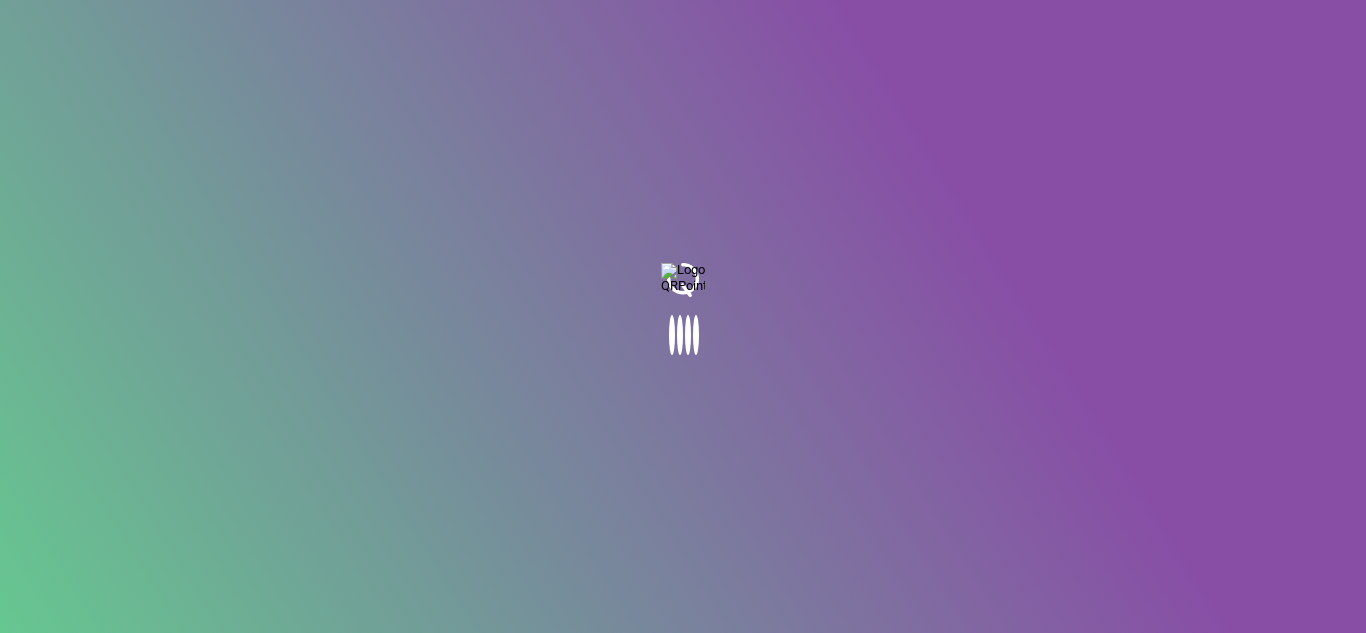 scroll, scrollTop: 0, scrollLeft: 0, axis: both 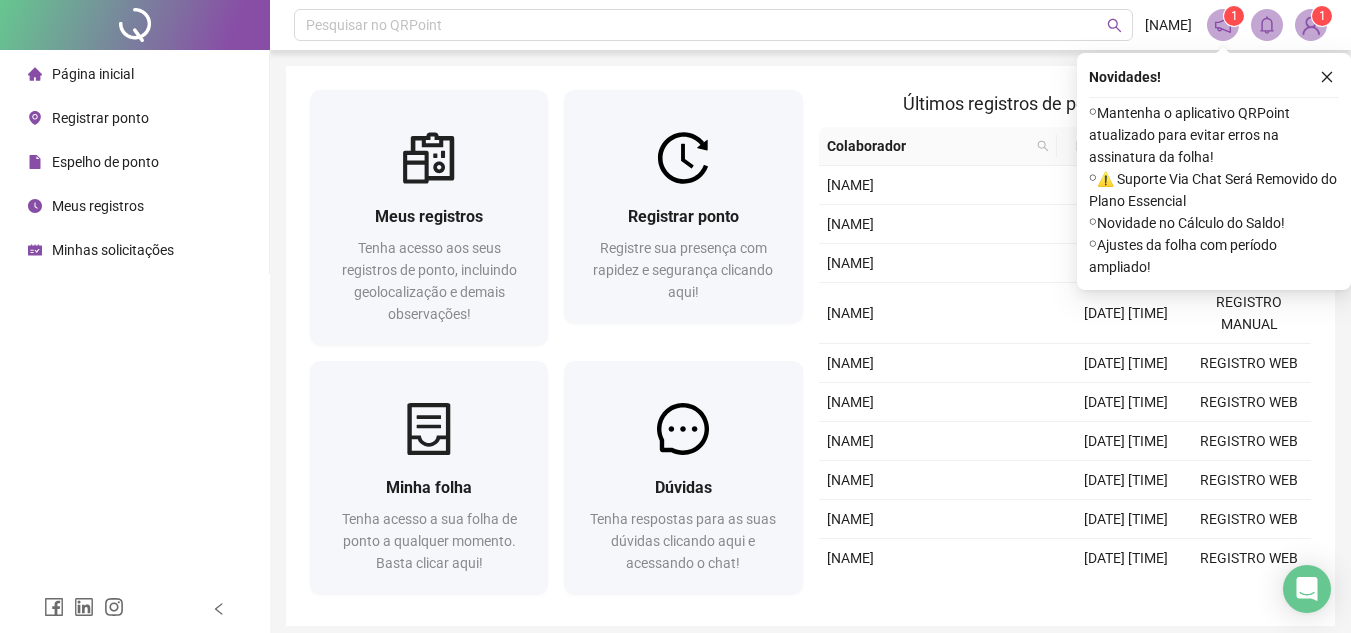 click on "Registrar ponto" at bounding box center (88, 118) 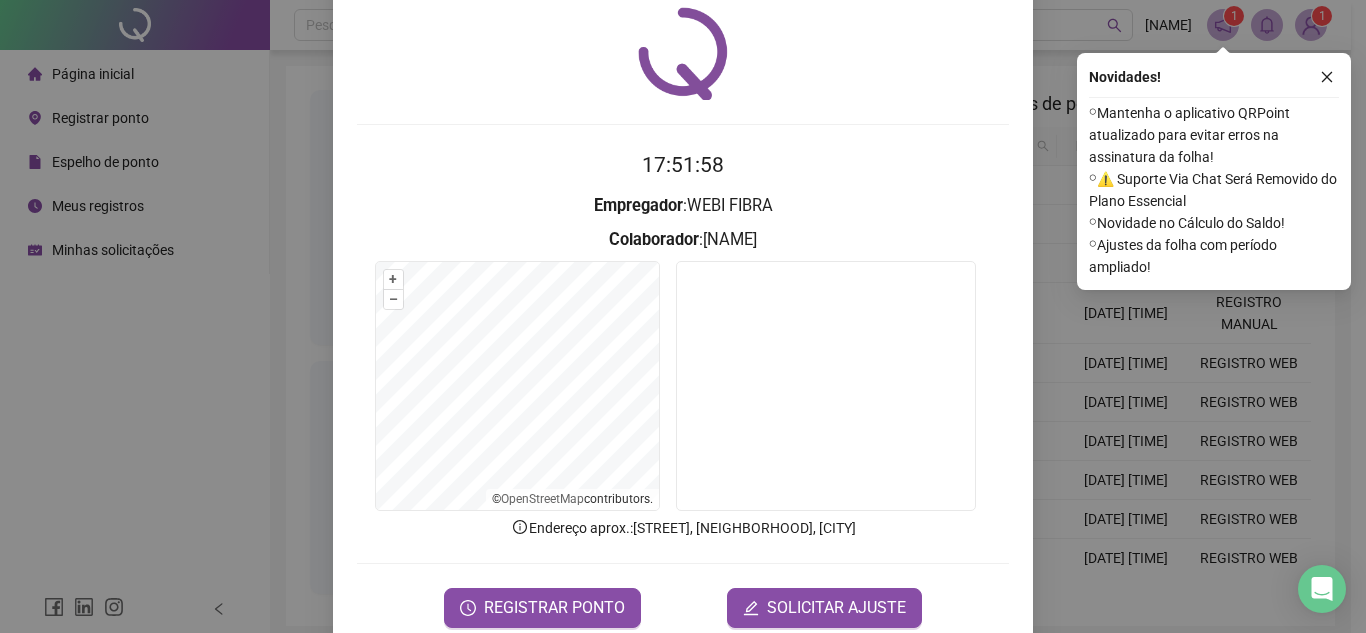 scroll, scrollTop: 100, scrollLeft: 0, axis: vertical 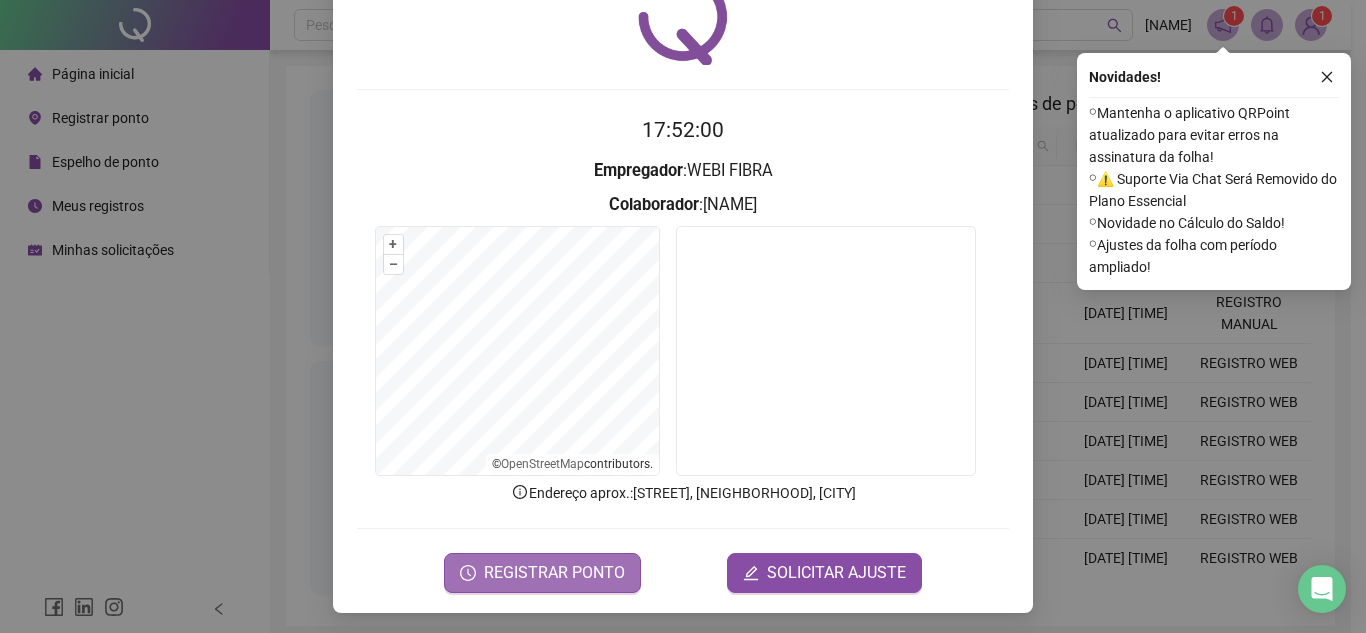 click on "REGISTRAR PONTO" at bounding box center (554, 573) 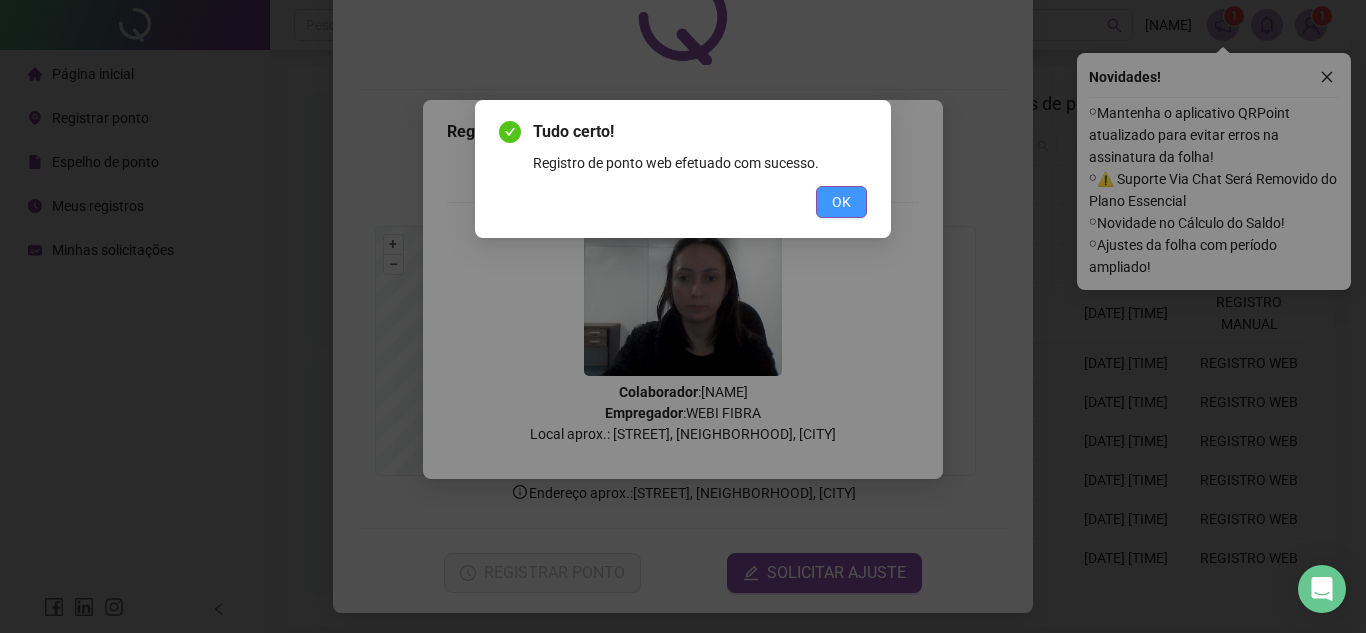 click on "OK" at bounding box center (841, 202) 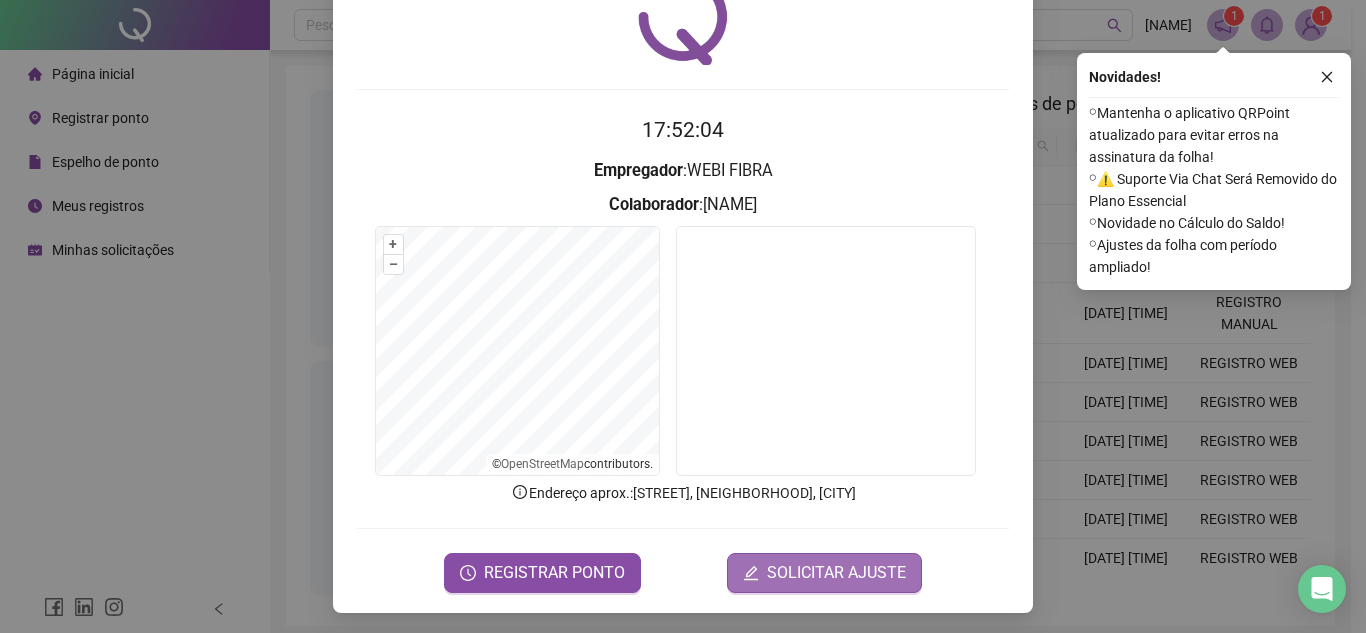 click on "SOLICITAR AJUSTE" at bounding box center [836, 573] 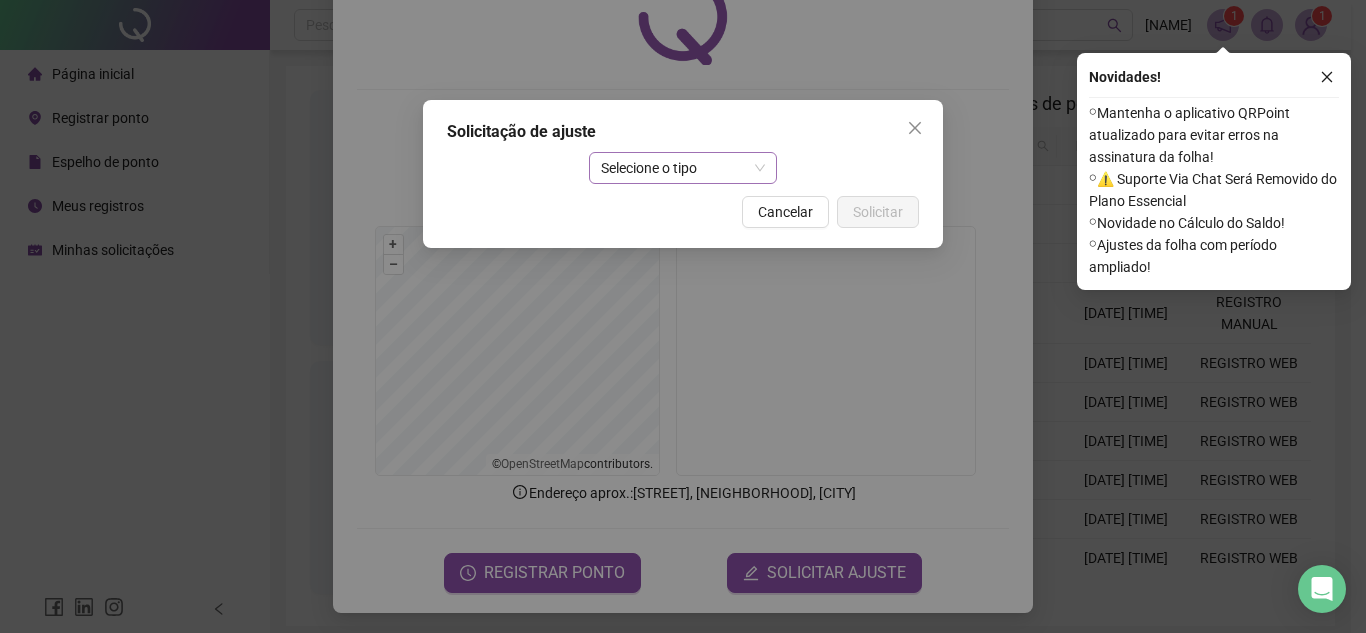 click on "Selecione o tipo" at bounding box center [683, 168] 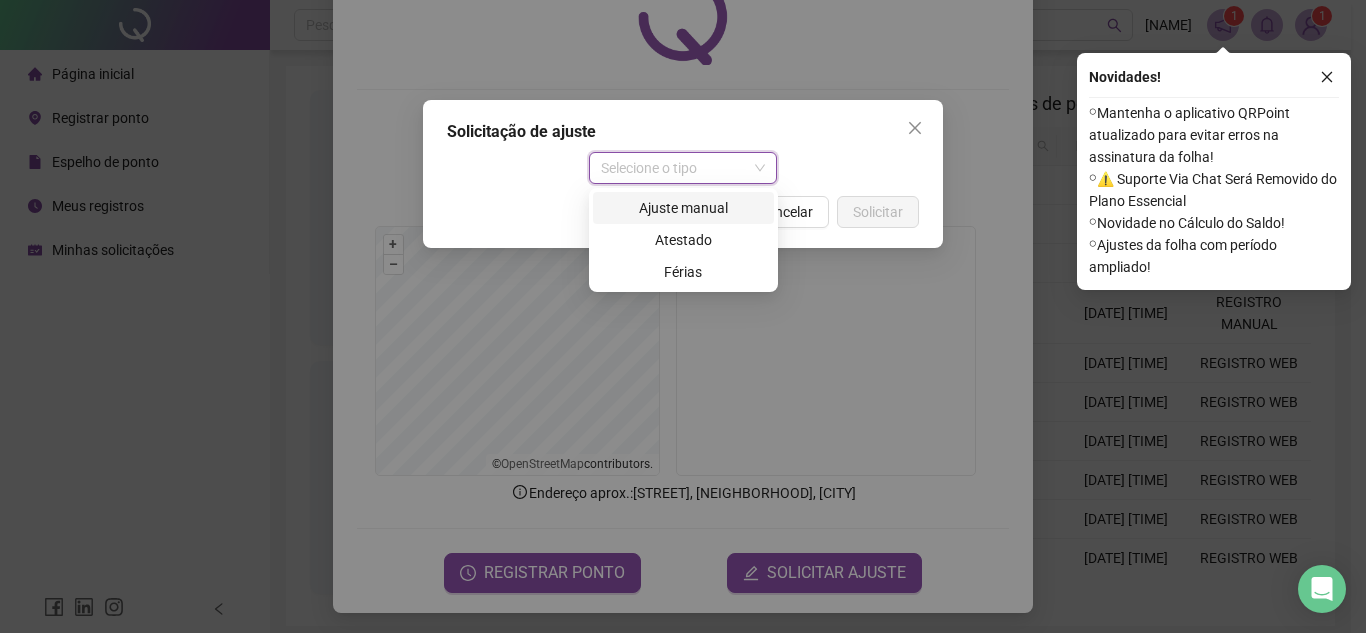click on "Ajuste manual" at bounding box center [683, 208] 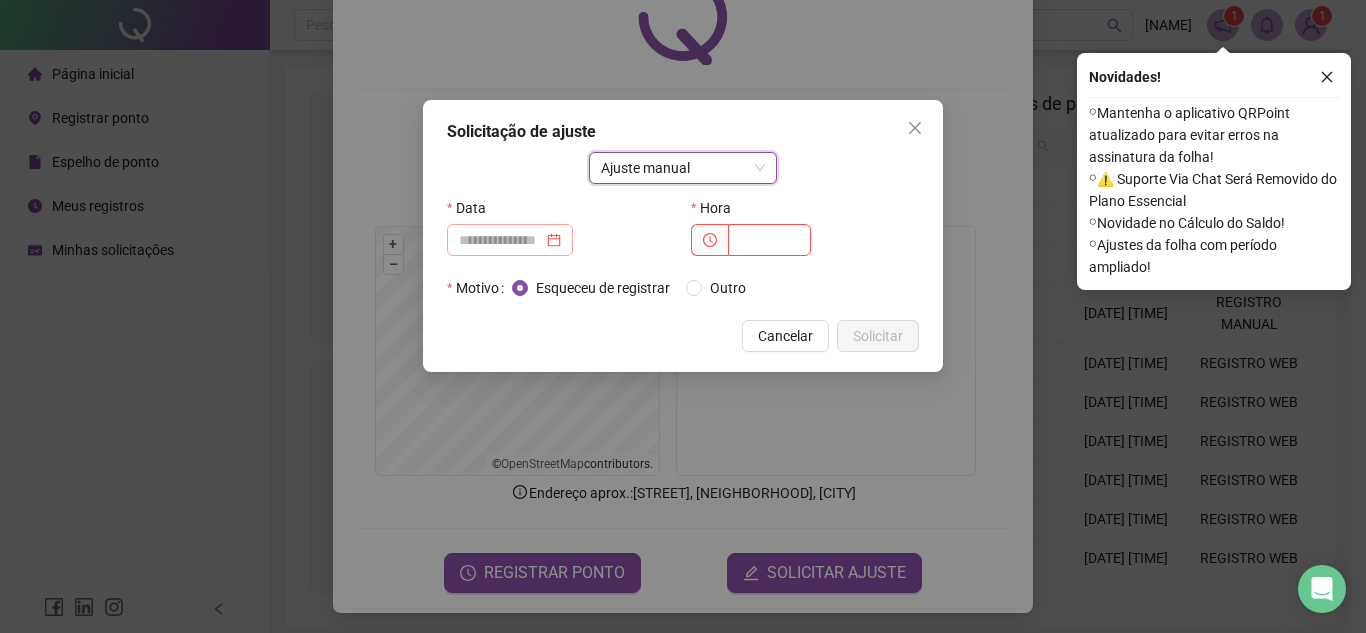 click at bounding box center [510, 240] 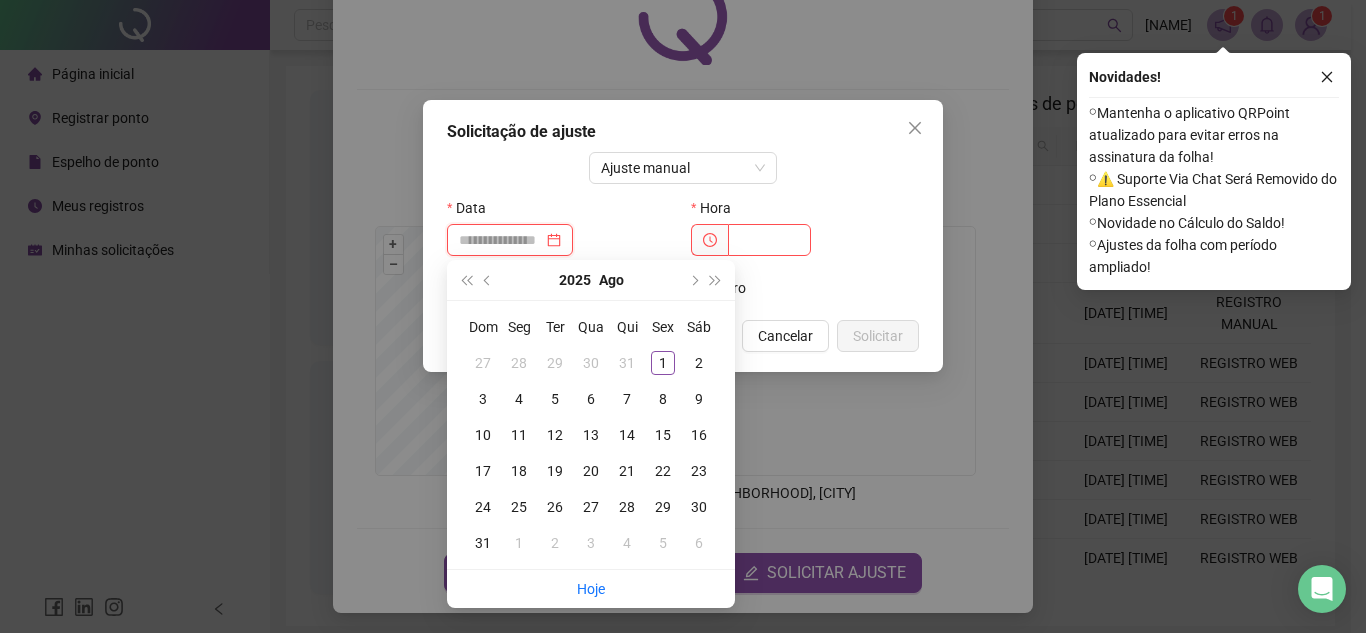 click at bounding box center (510, 240) 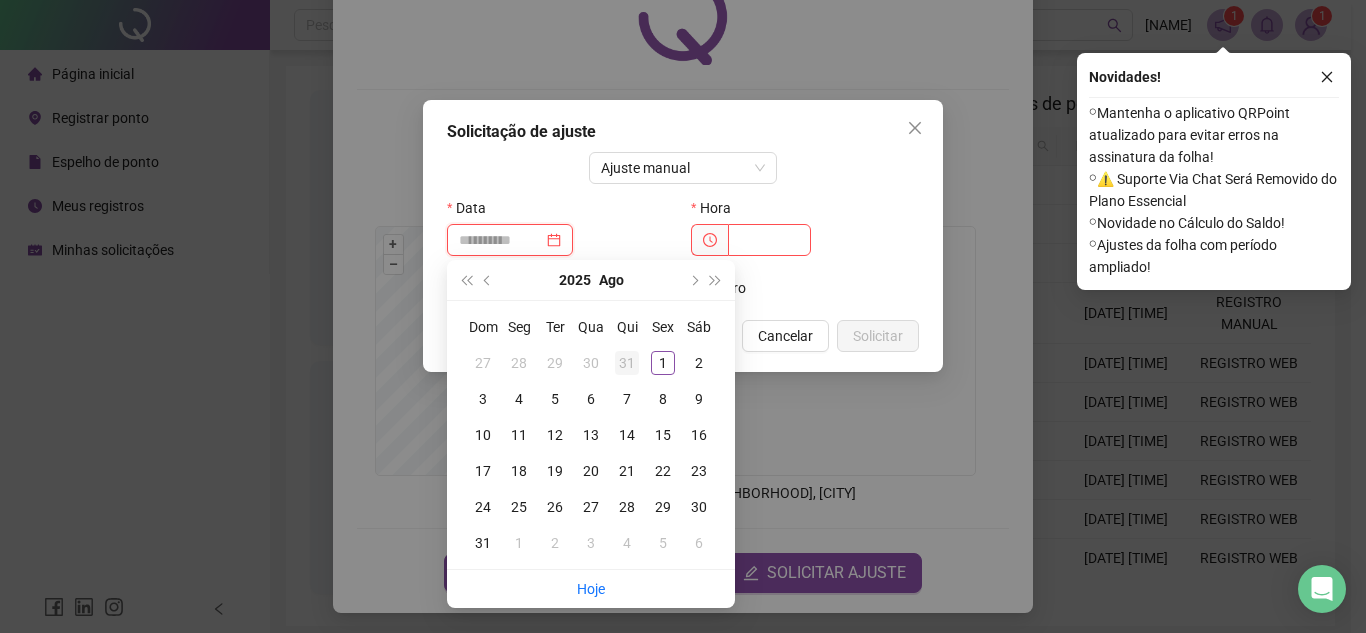 type on "**********" 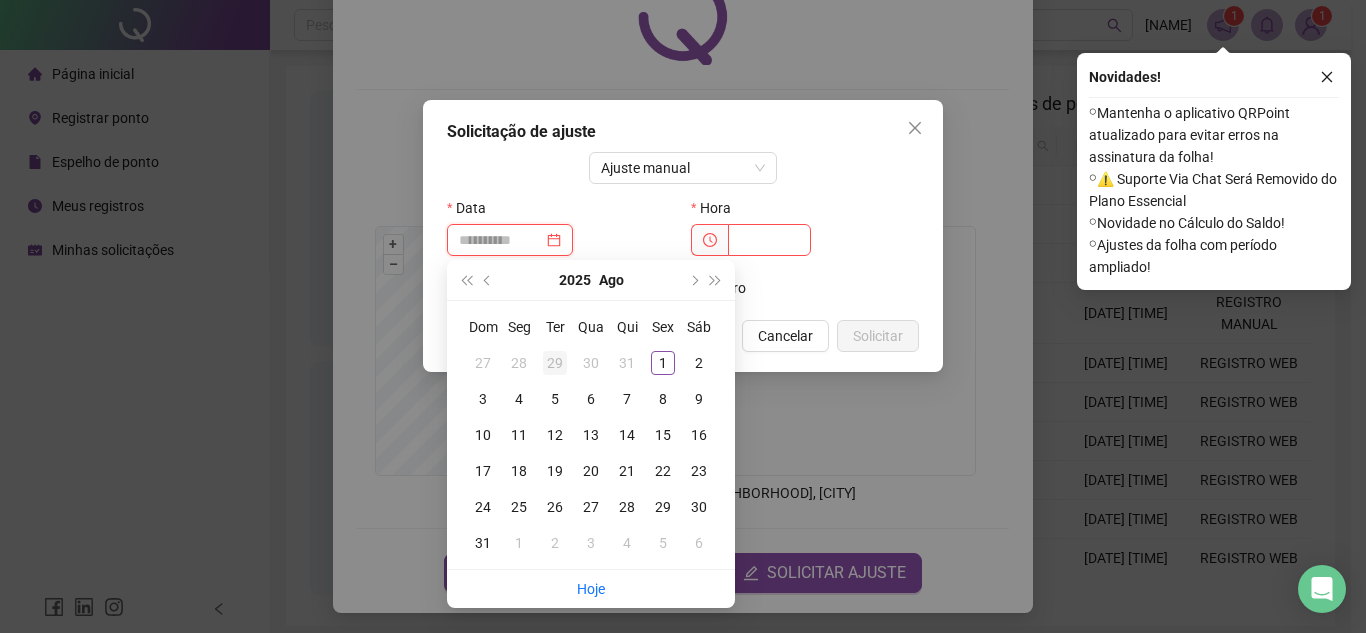 type on "**********" 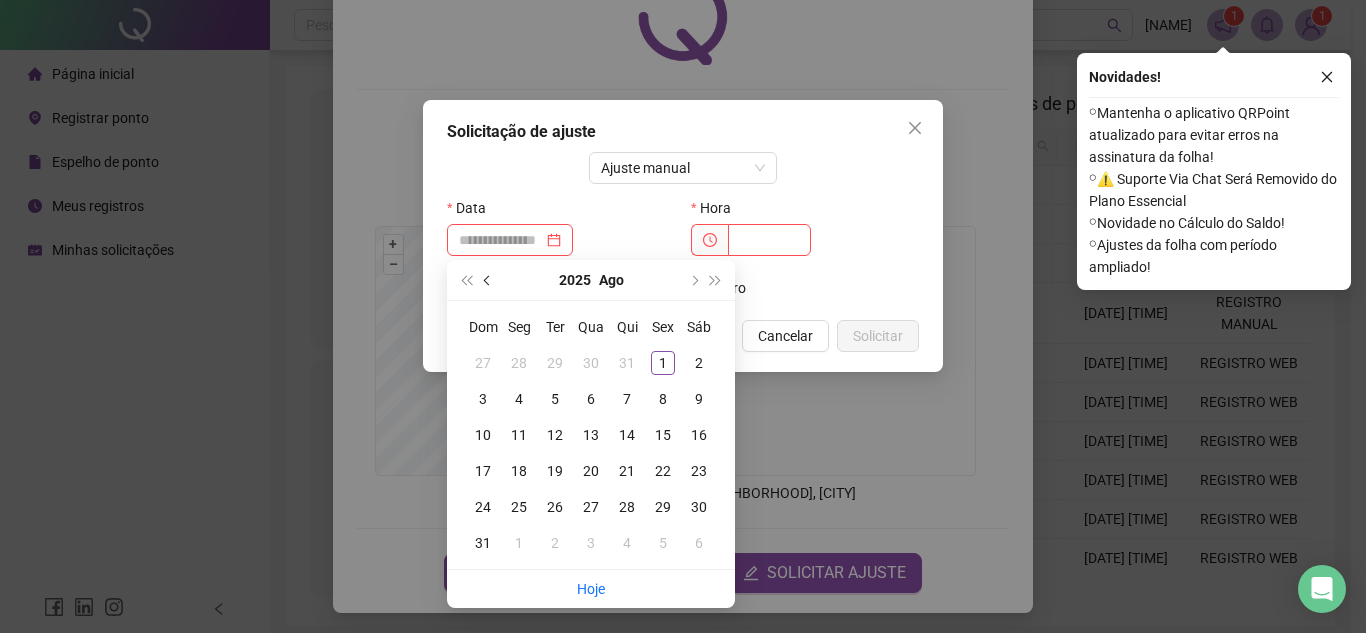 click at bounding box center (488, 280) 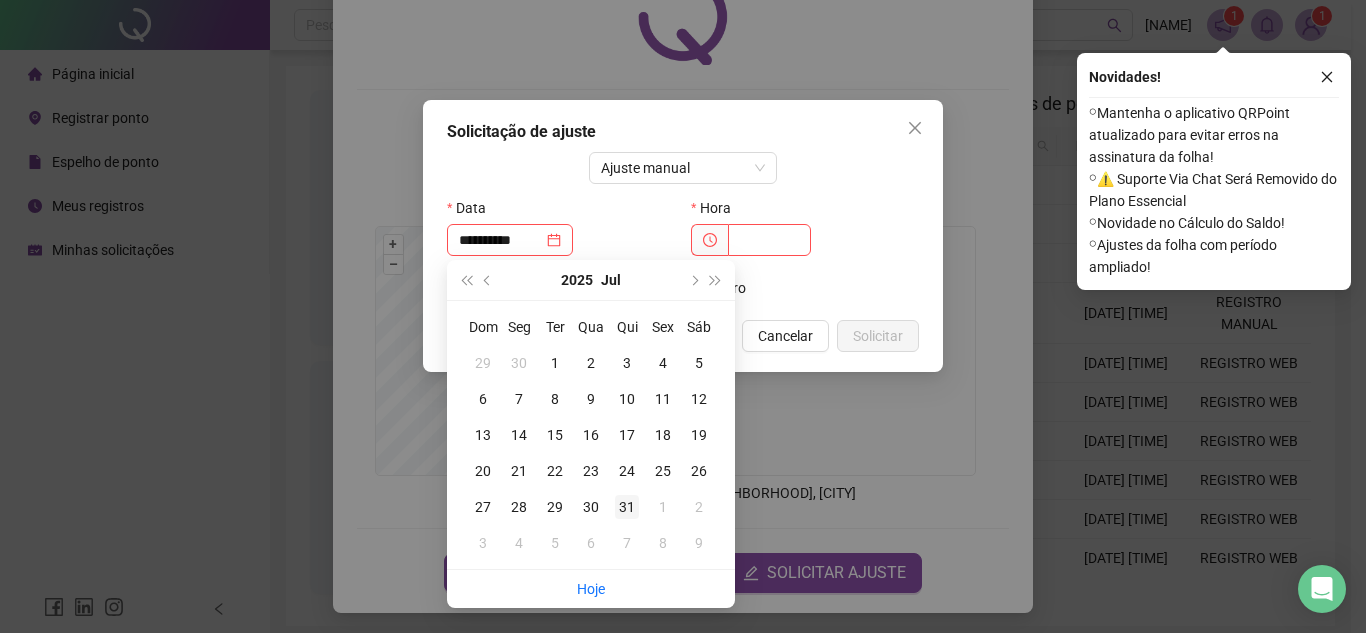 type on "**********" 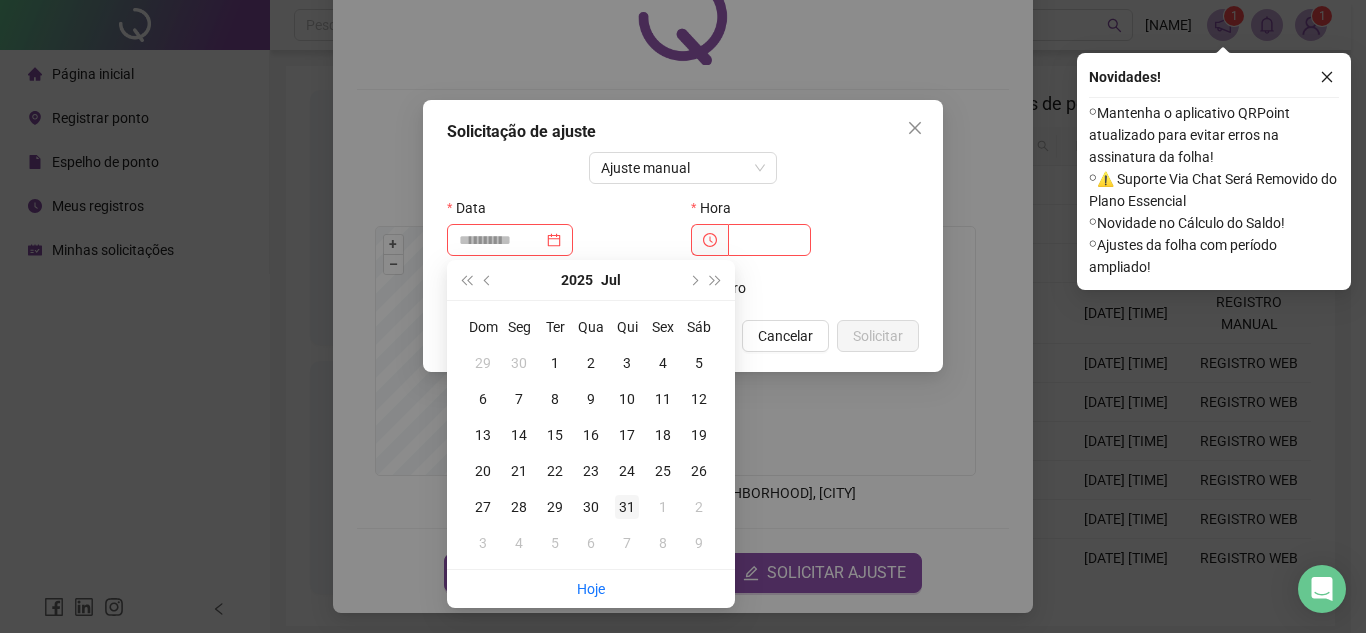 click on "31" at bounding box center [627, 507] 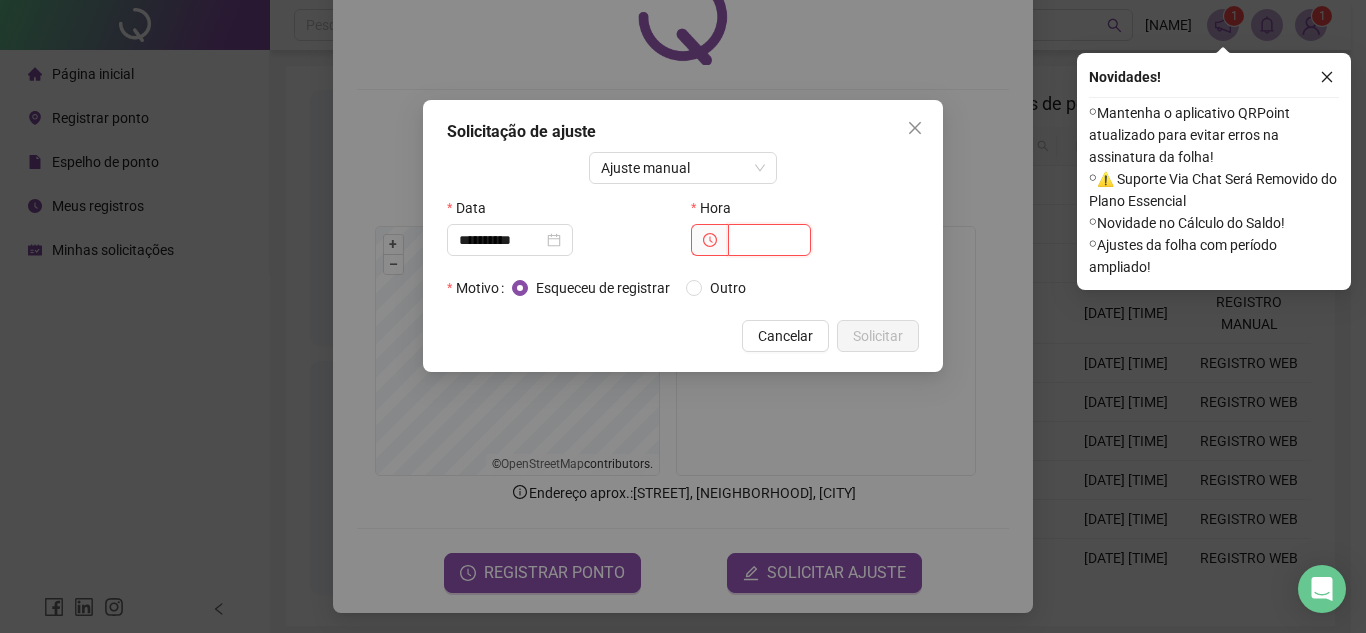 click at bounding box center [769, 240] 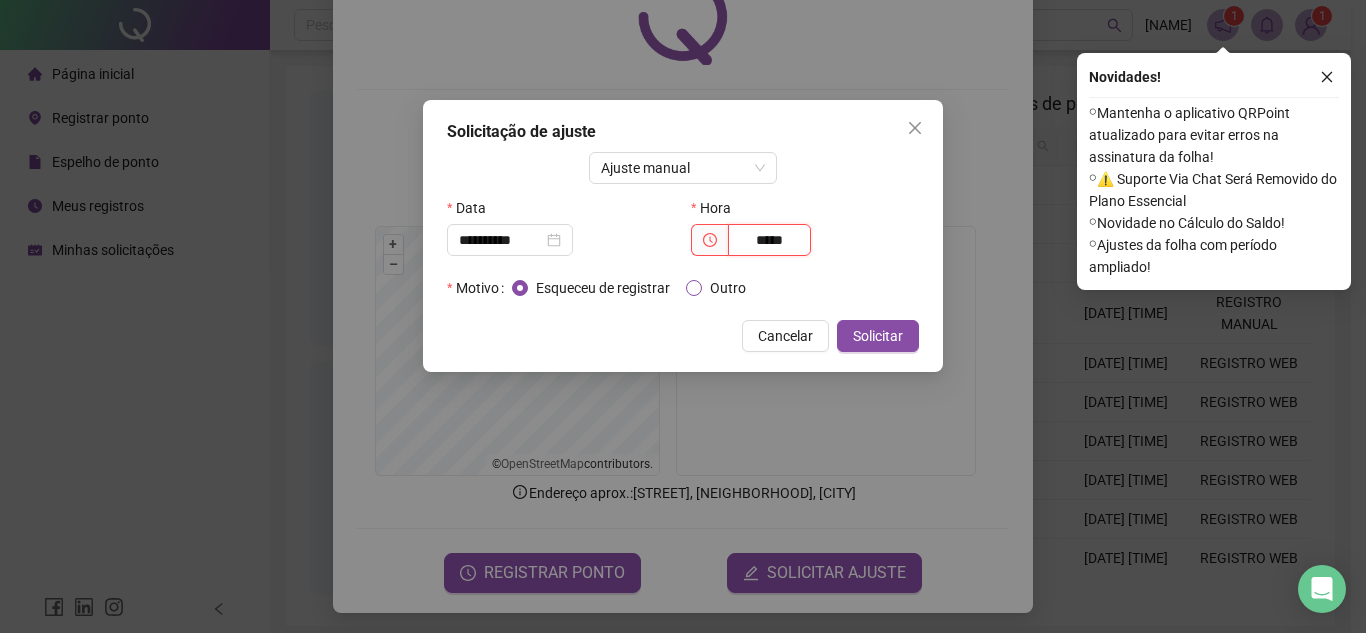 type on "*****" 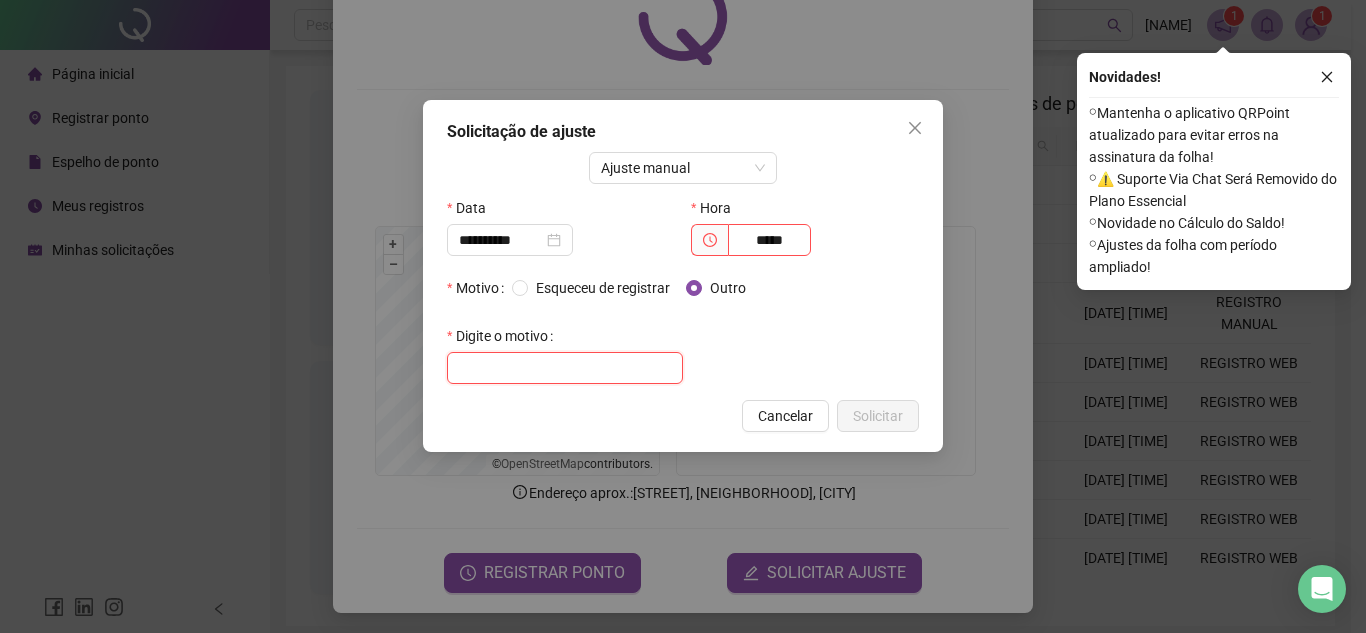 click at bounding box center (565, 368) 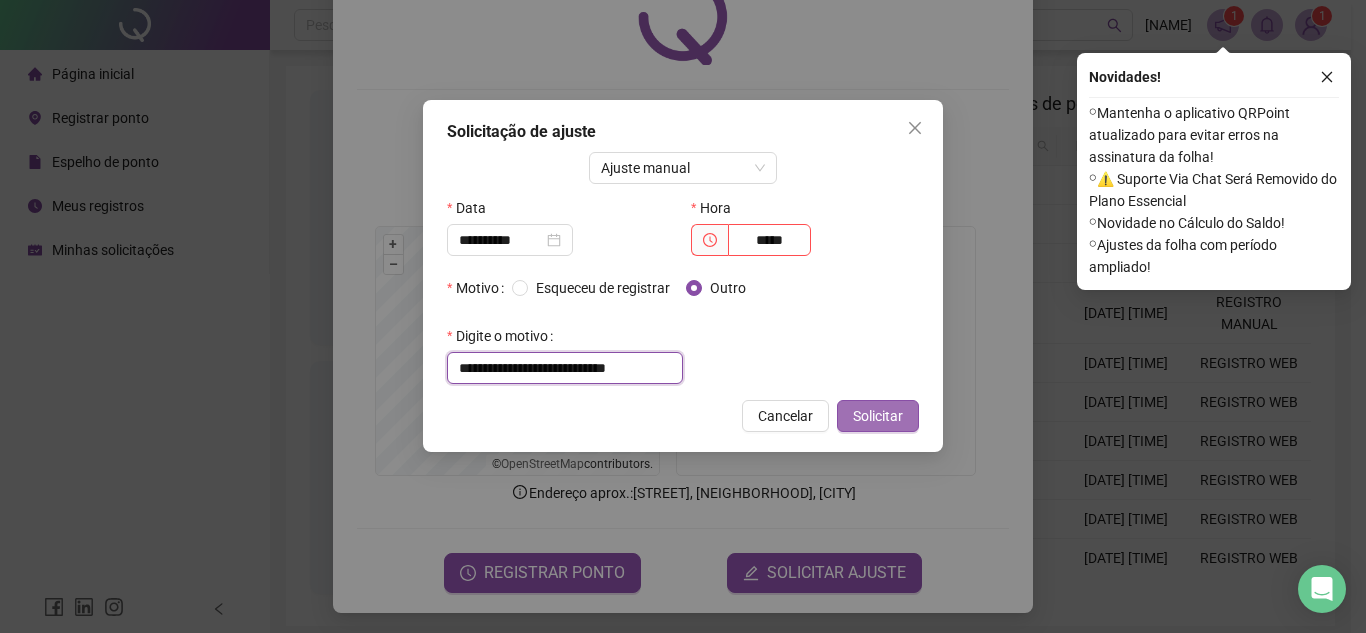 type on "**********" 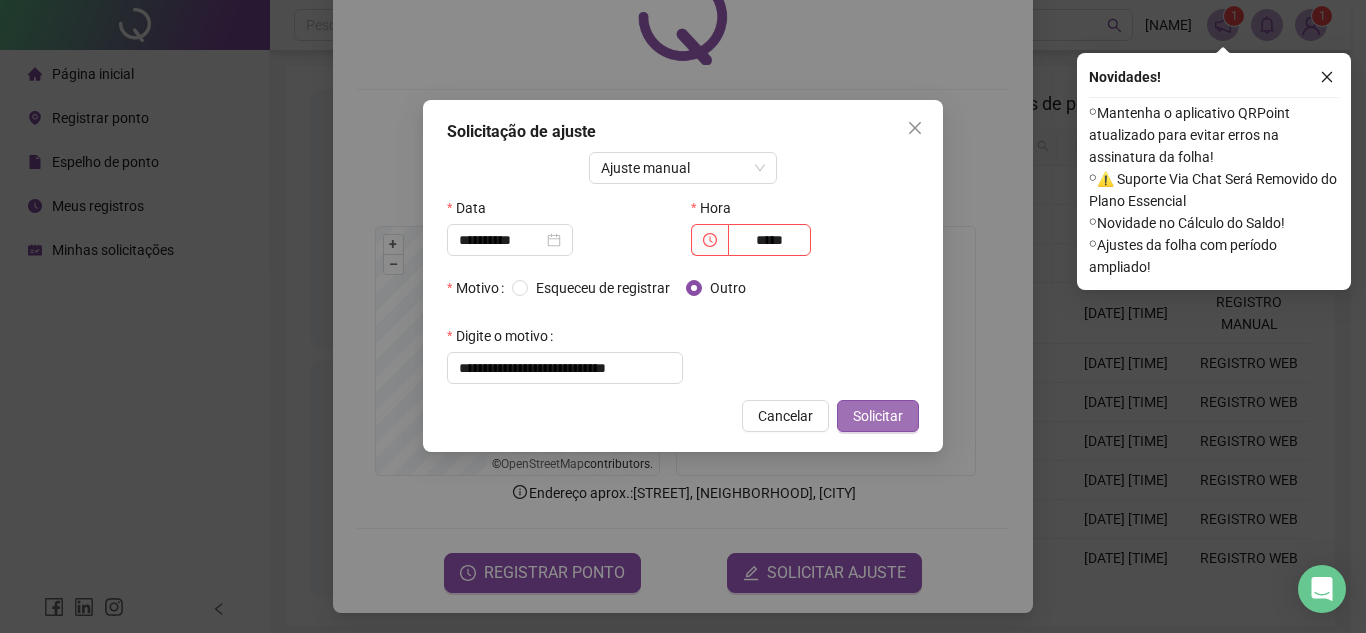 click on "Solicitar" at bounding box center (878, 416) 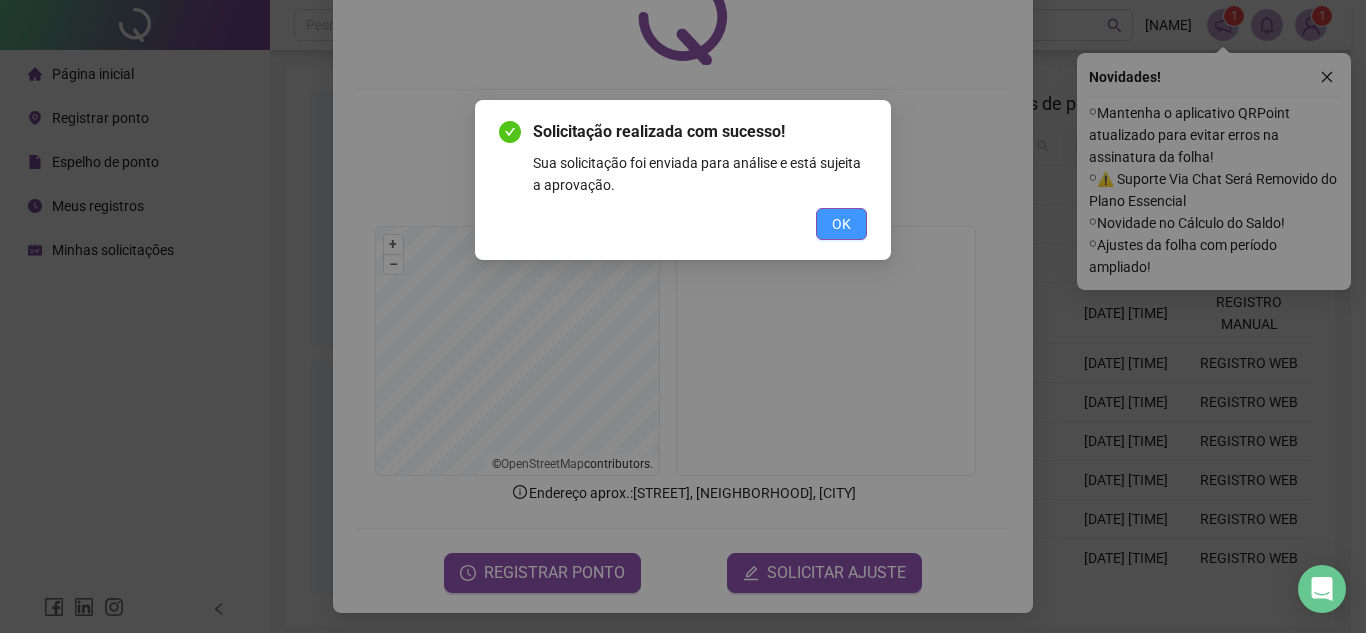 click on "OK" at bounding box center [841, 224] 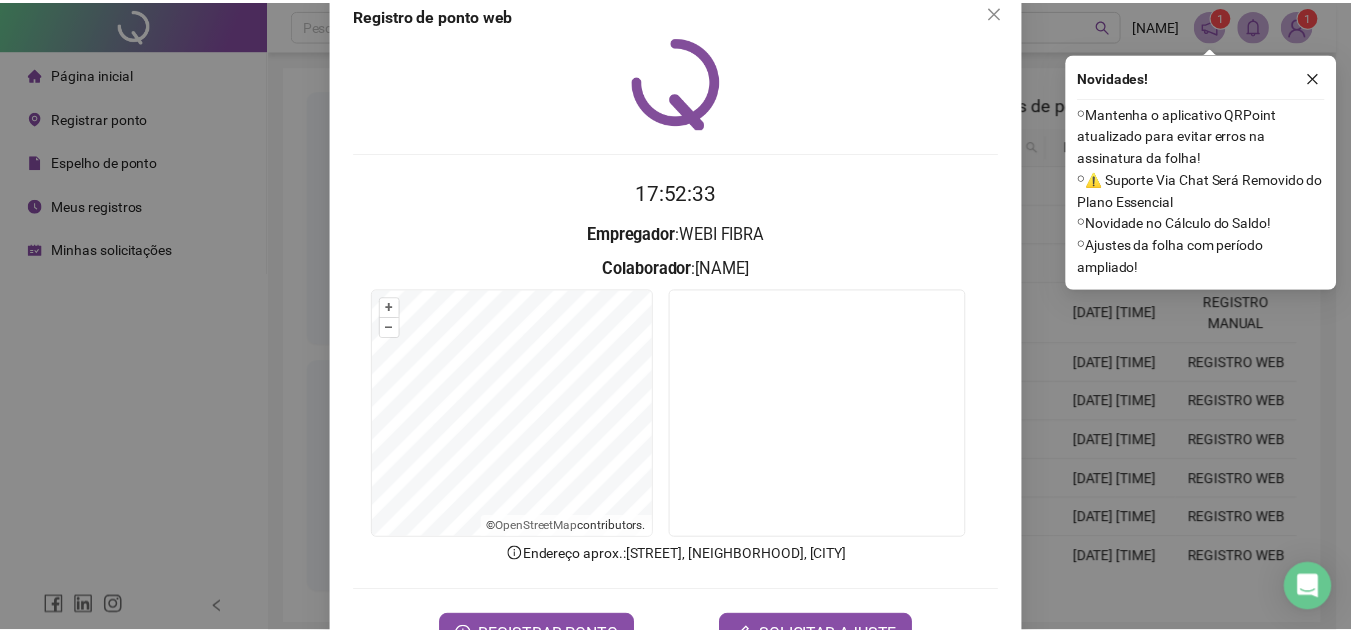 scroll, scrollTop: 0, scrollLeft: 0, axis: both 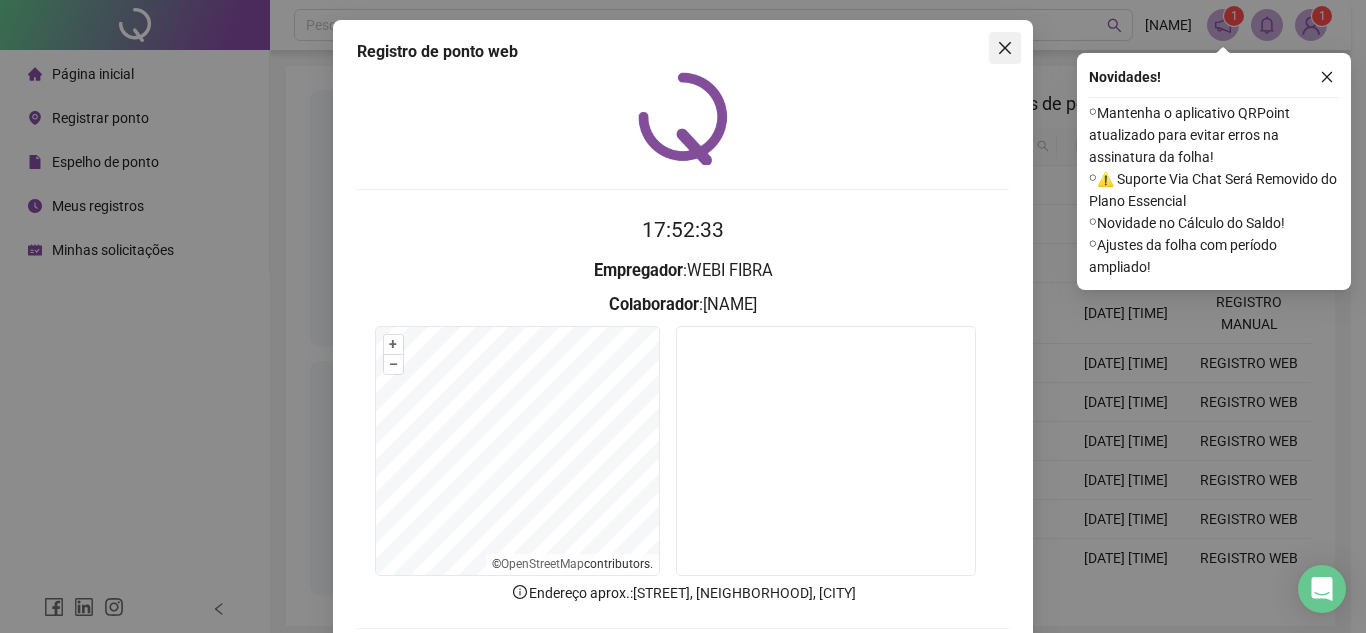 click 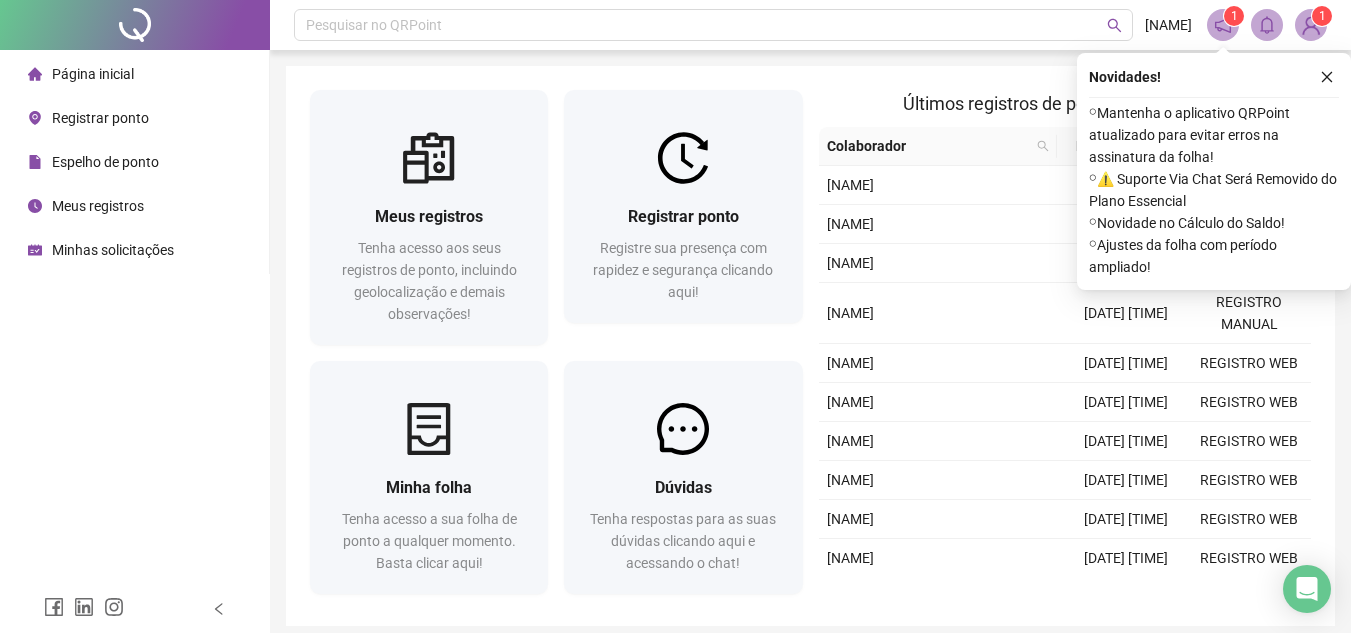 click on "Meus registros" at bounding box center [98, 206] 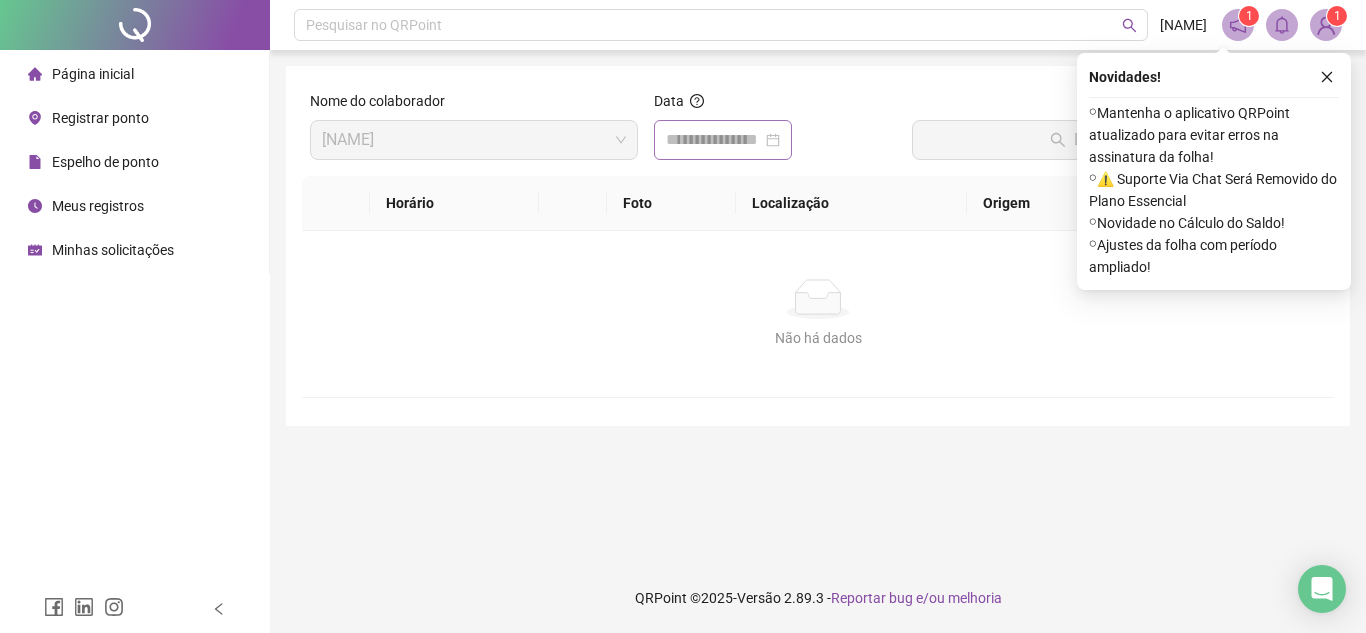 click at bounding box center [723, 140] 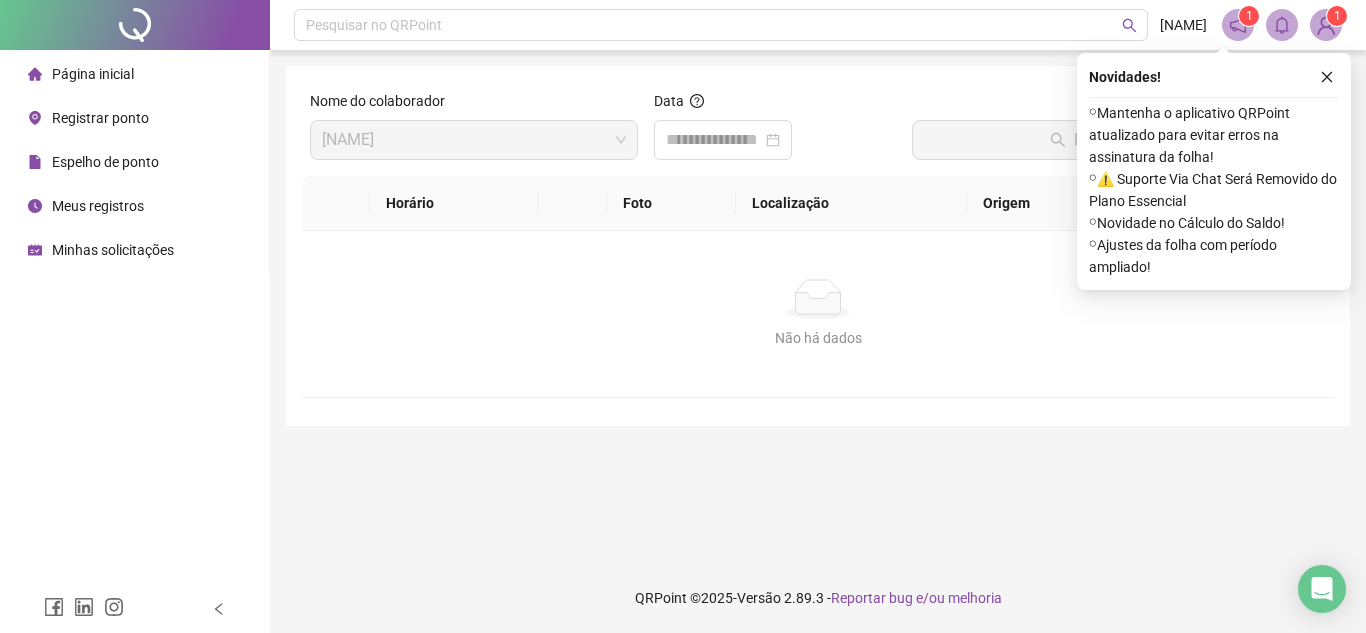 click on "Espelho de ponto" at bounding box center [105, 162] 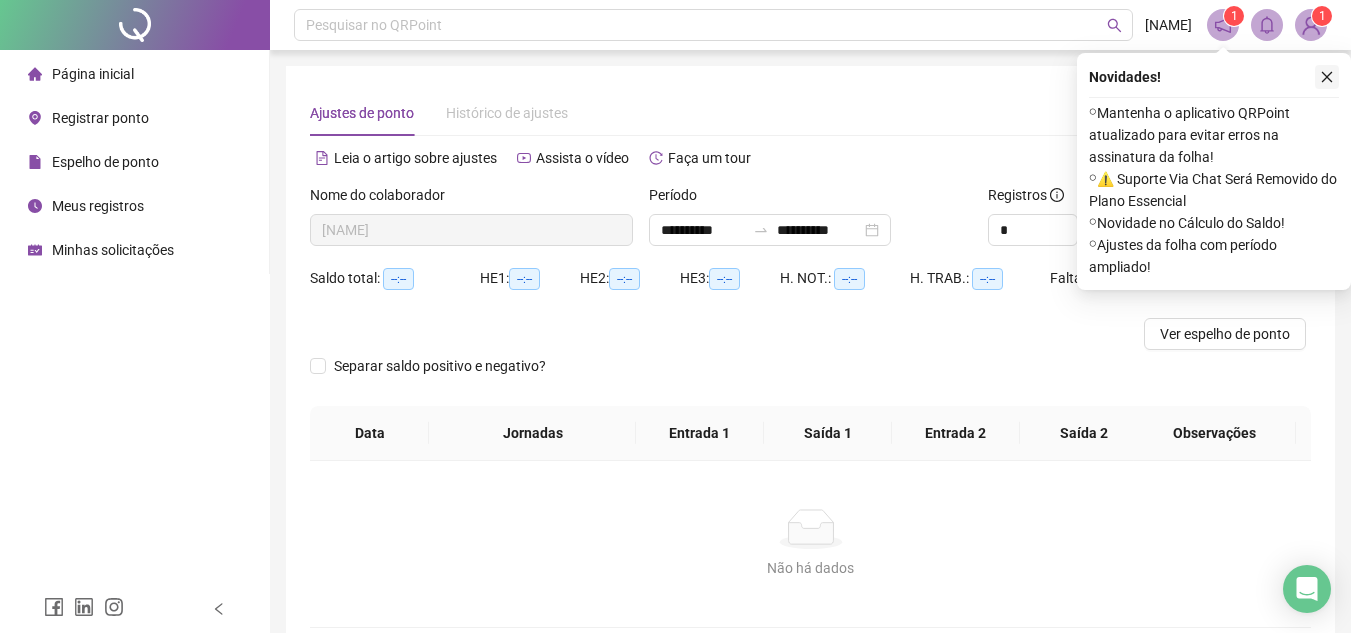 click 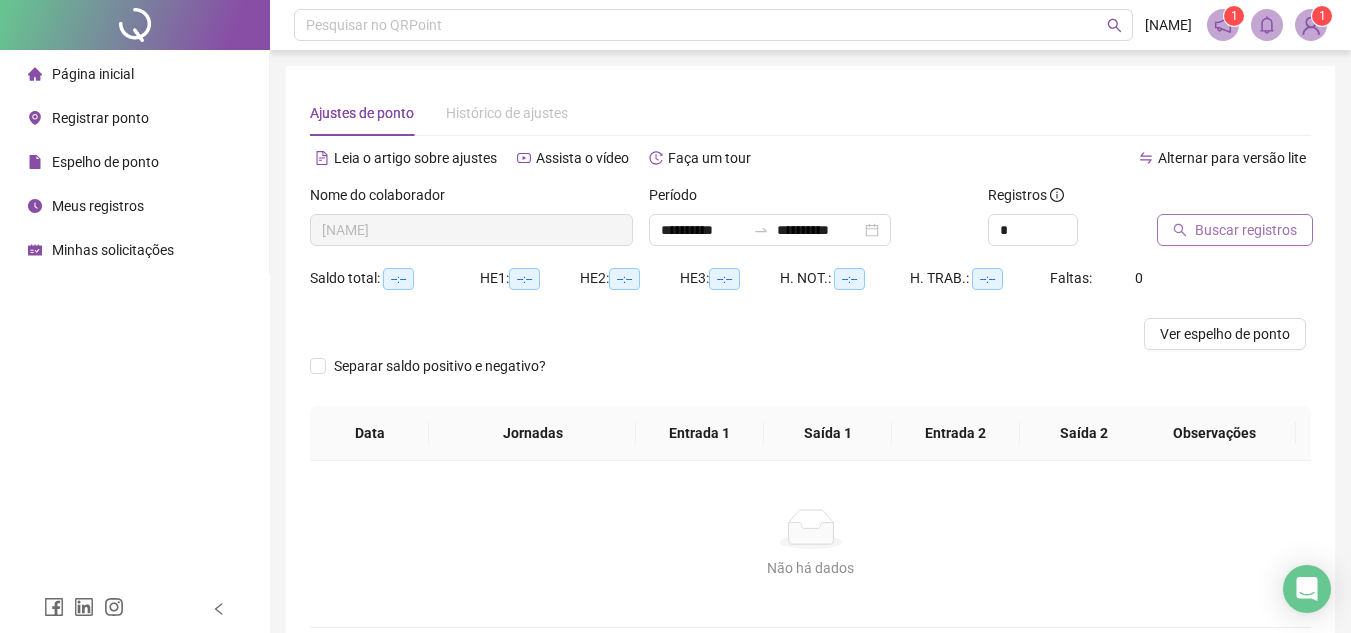 click on "Buscar registros" at bounding box center [1246, 230] 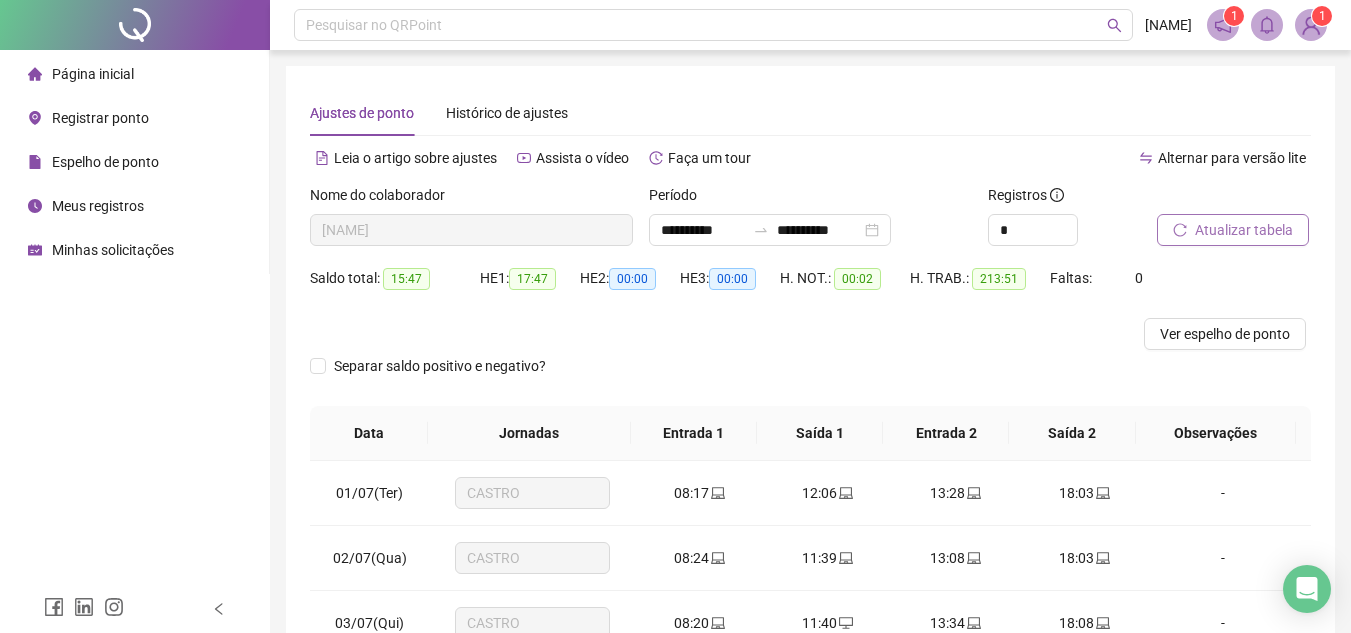 scroll, scrollTop: 365, scrollLeft: 0, axis: vertical 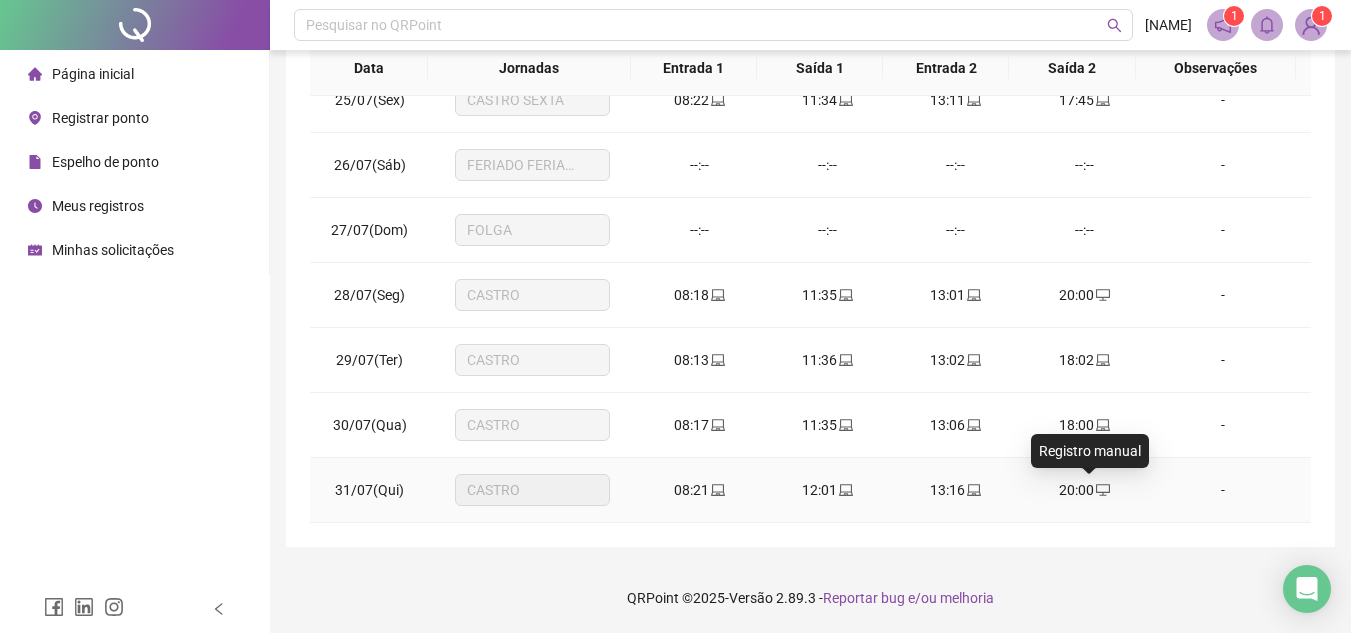 click 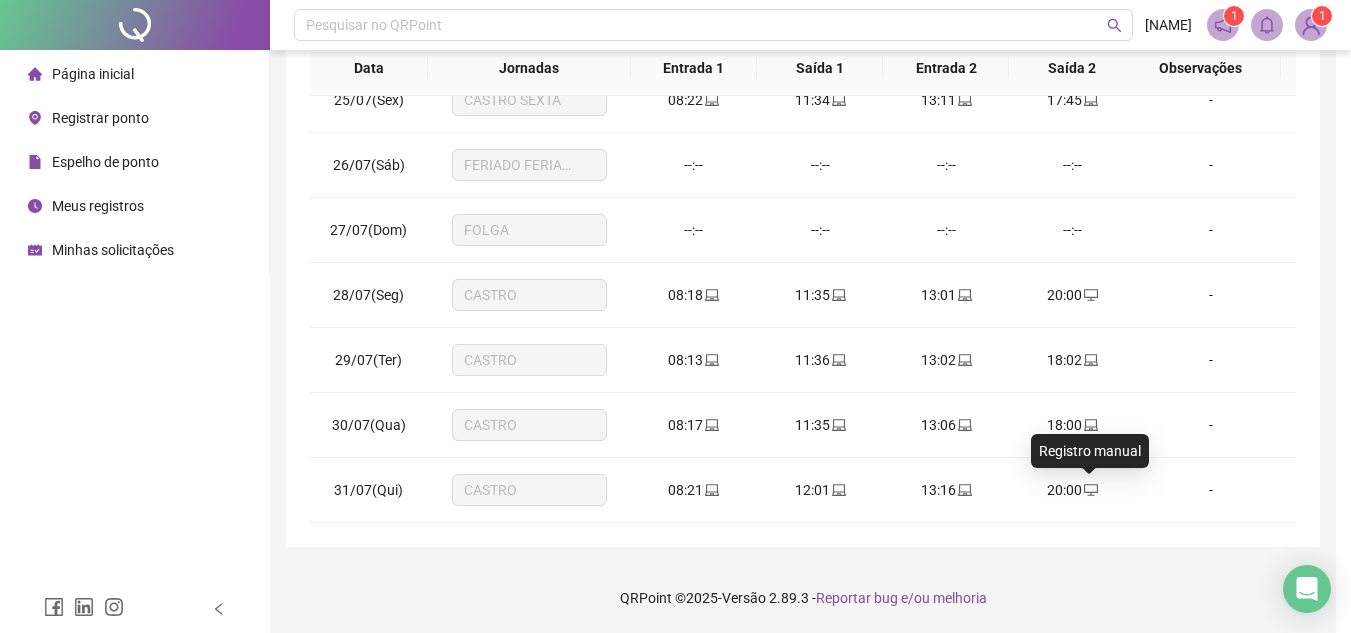 type on "**********" 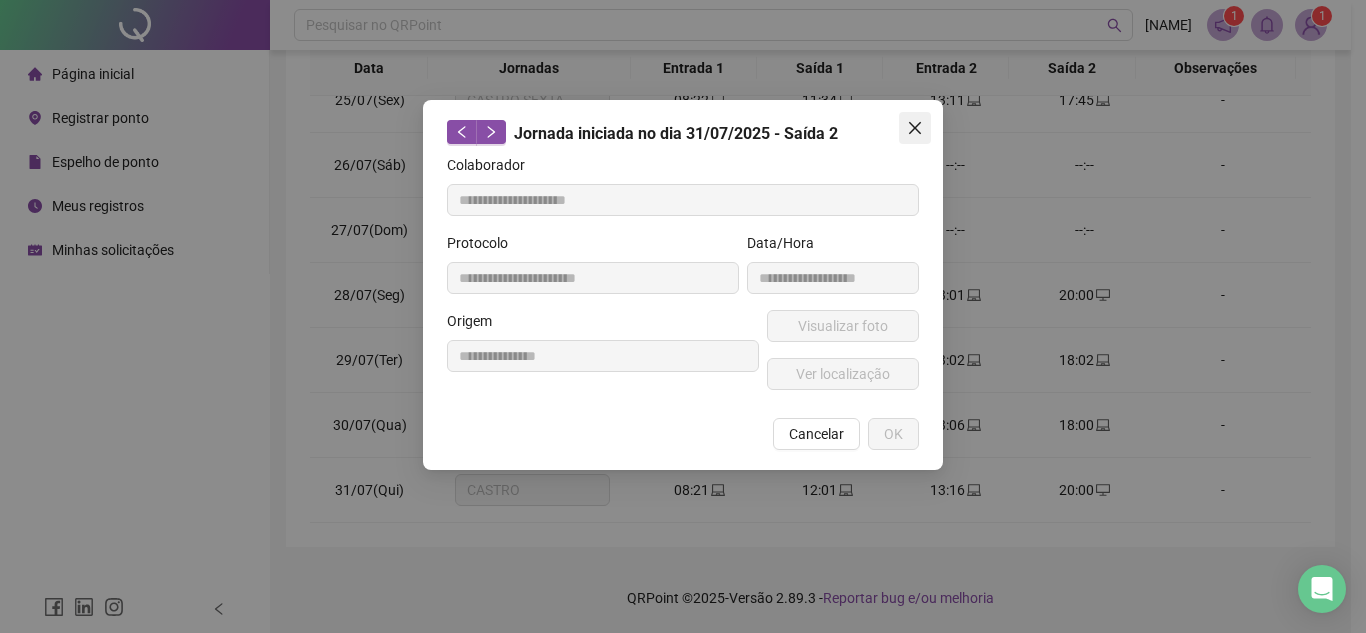 click 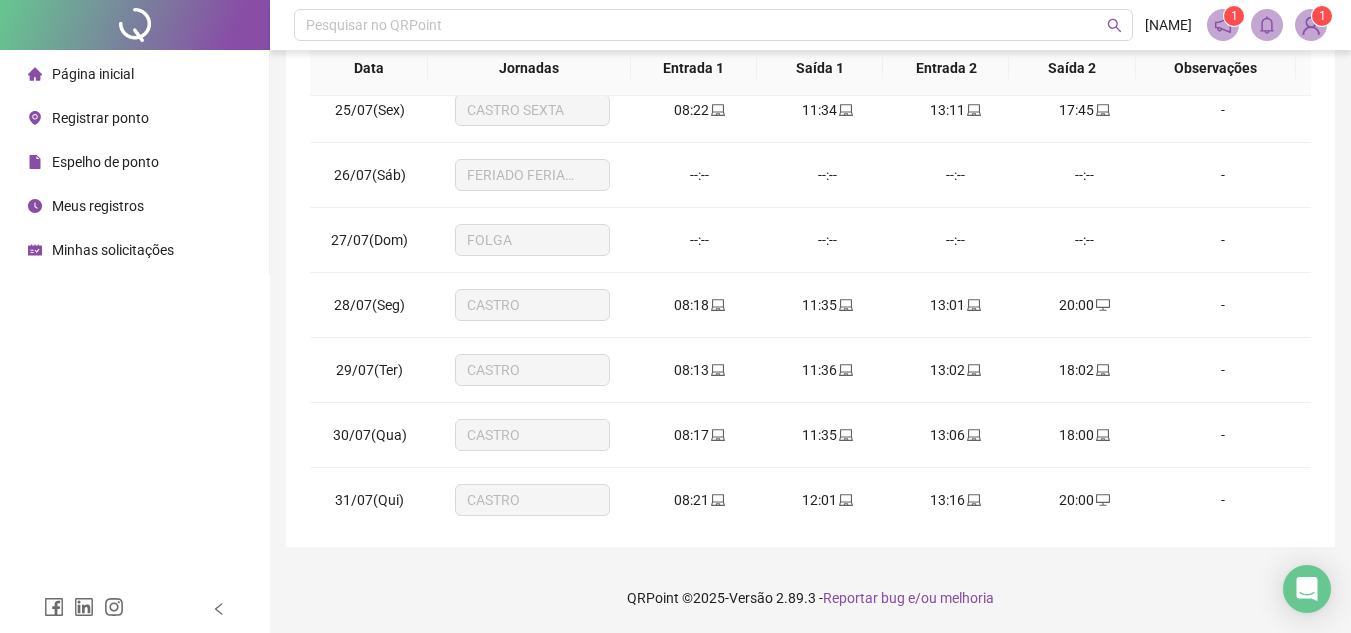 scroll, scrollTop: 1588, scrollLeft: 0, axis: vertical 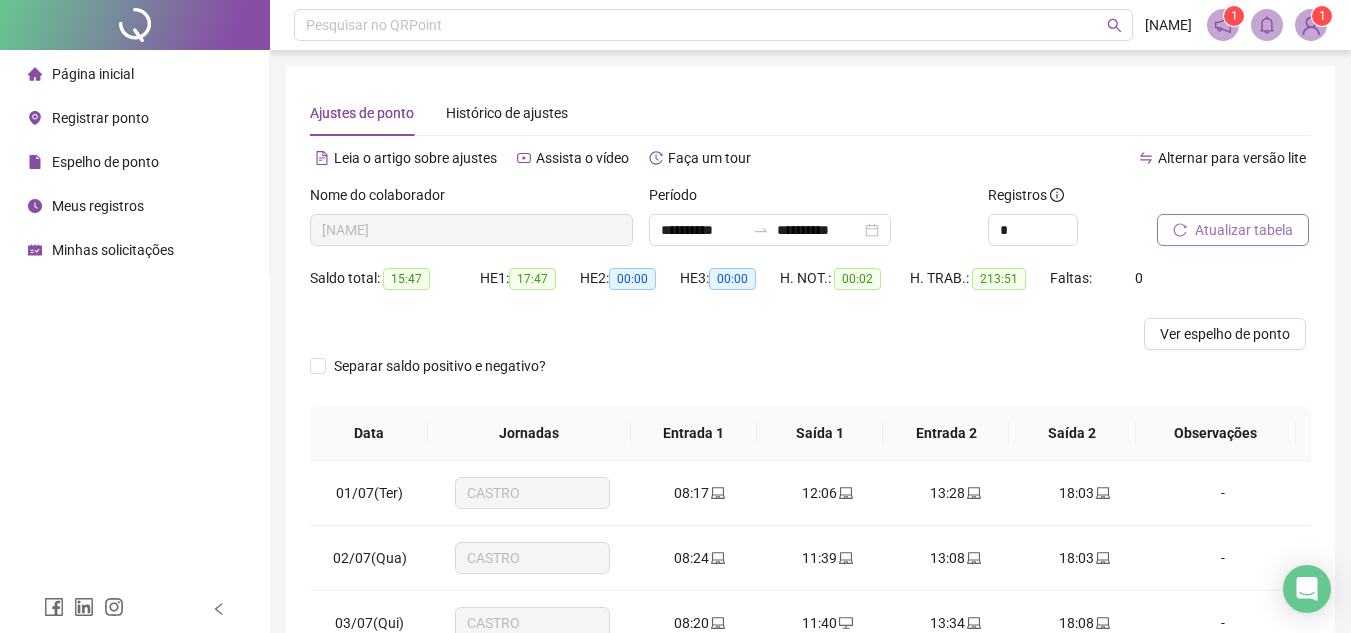 click on "Meus registros" at bounding box center [98, 206] 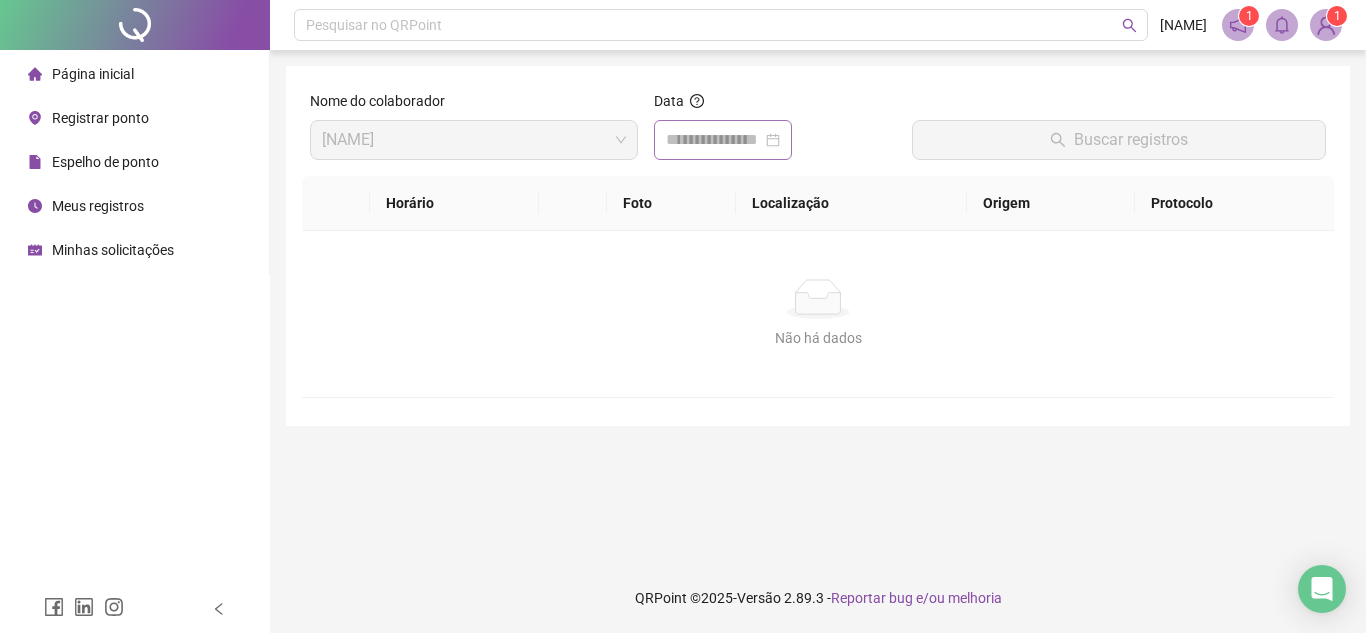 click at bounding box center [723, 140] 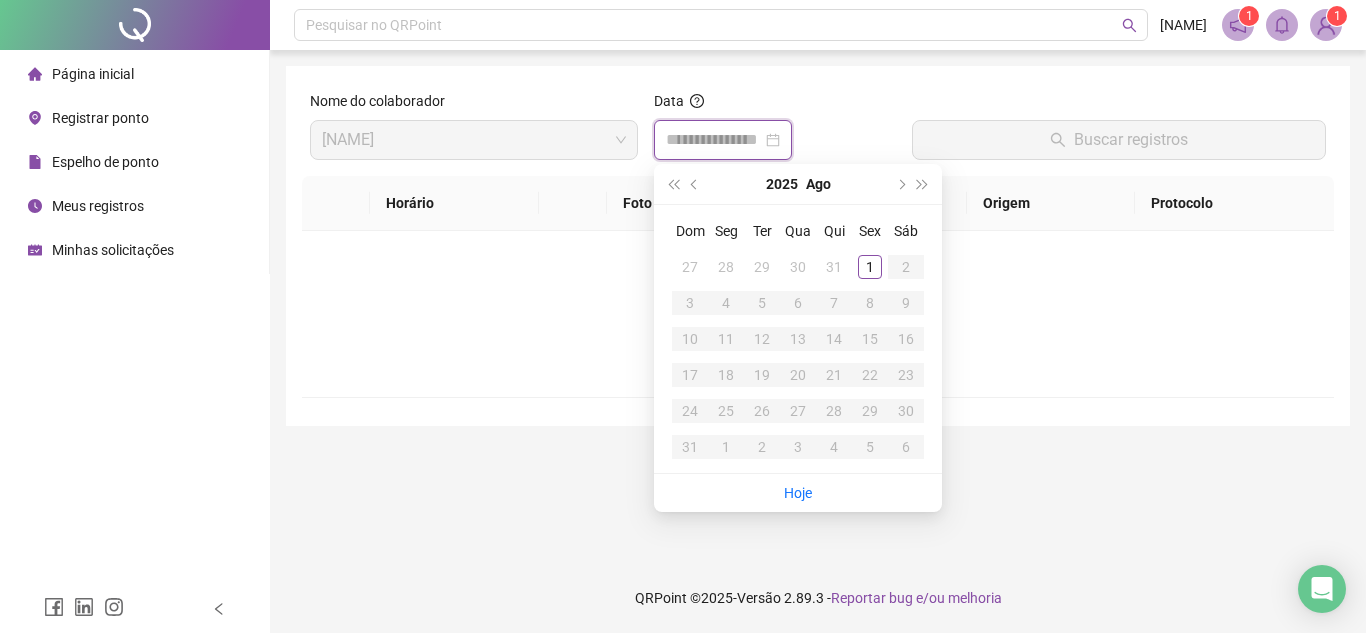 type on "**********" 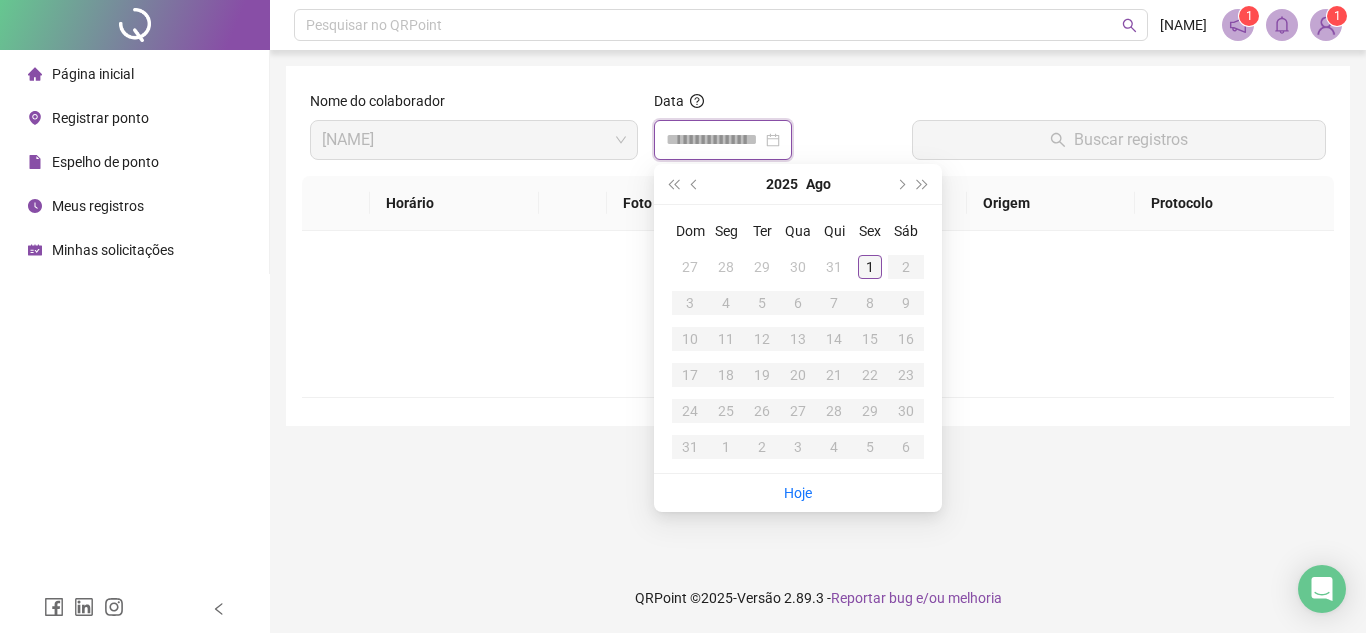 type on "**********" 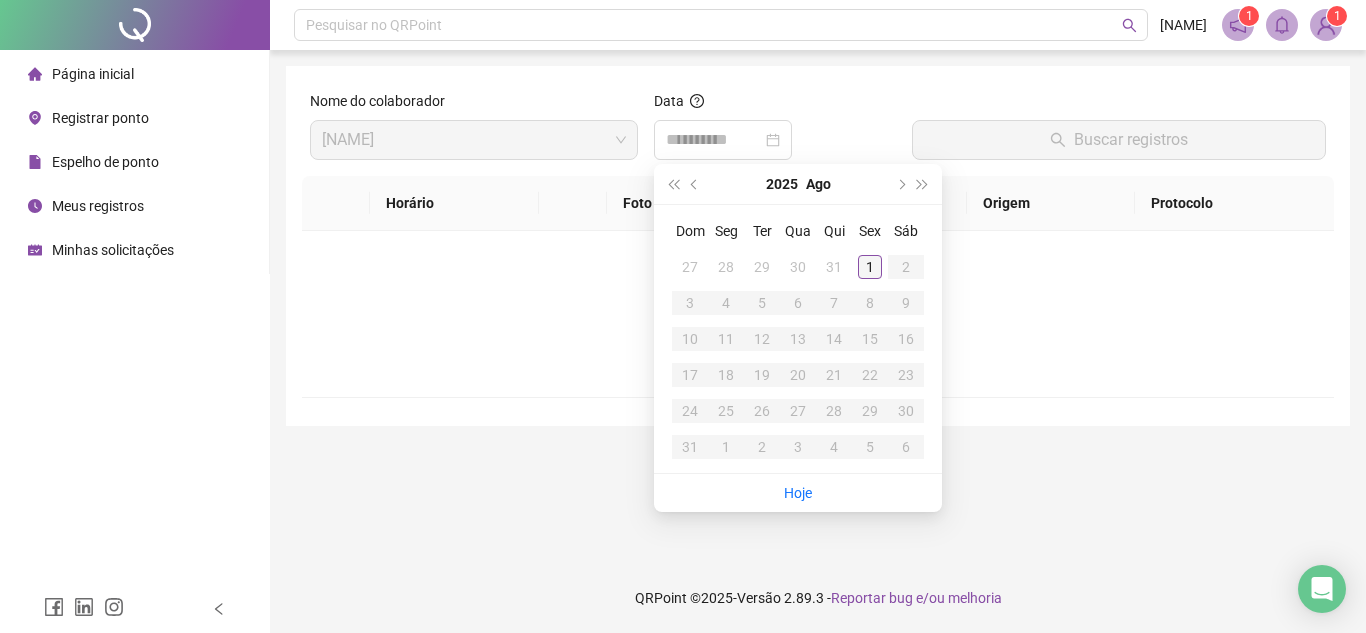 click on "1" at bounding box center [870, 267] 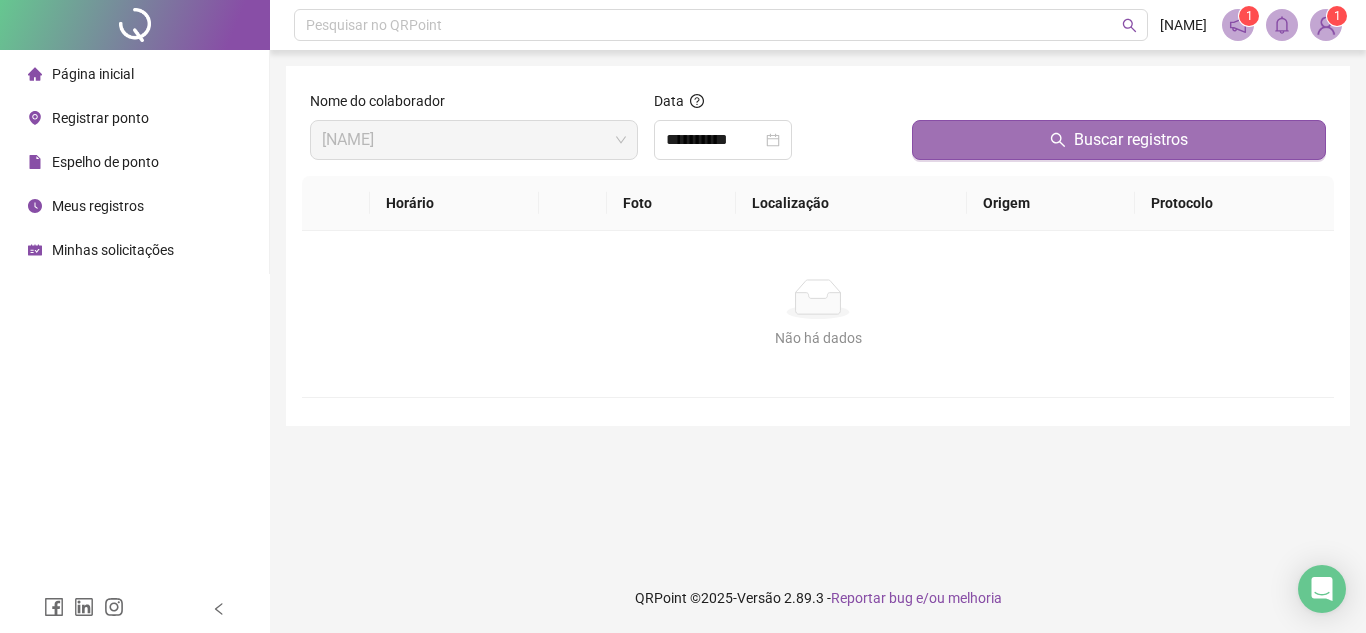 click on "Buscar registros" at bounding box center [1119, 140] 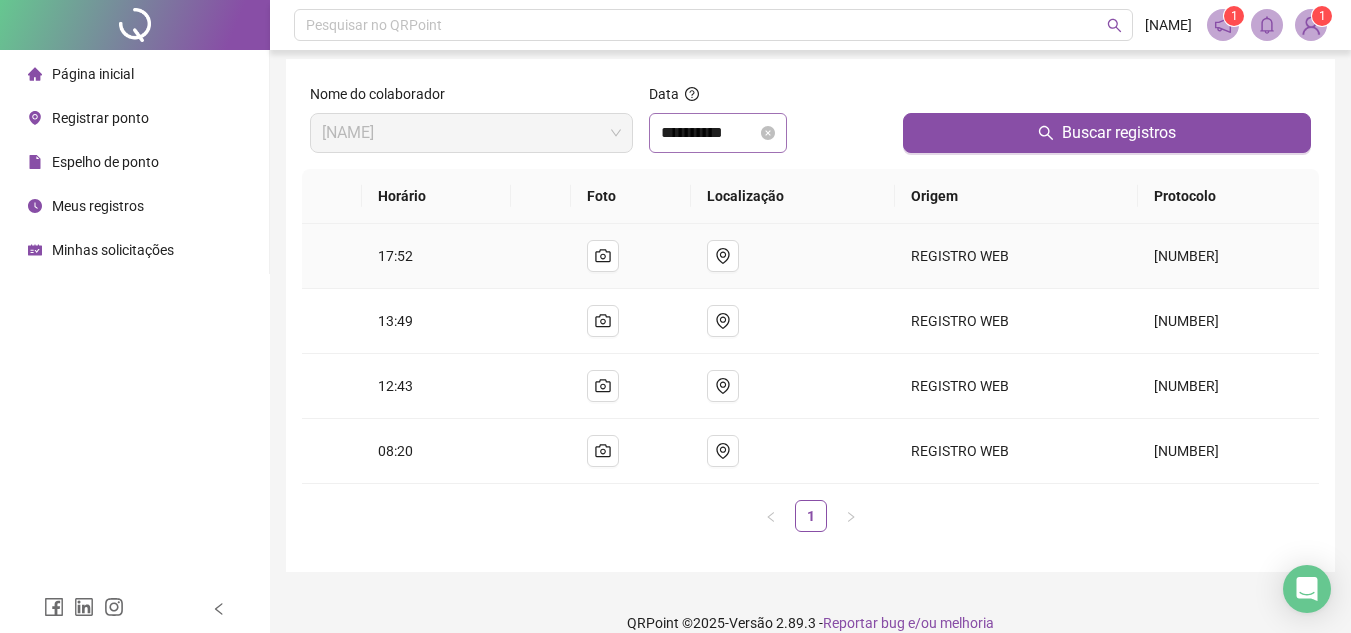 scroll, scrollTop: 0, scrollLeft: 0, axis: both 